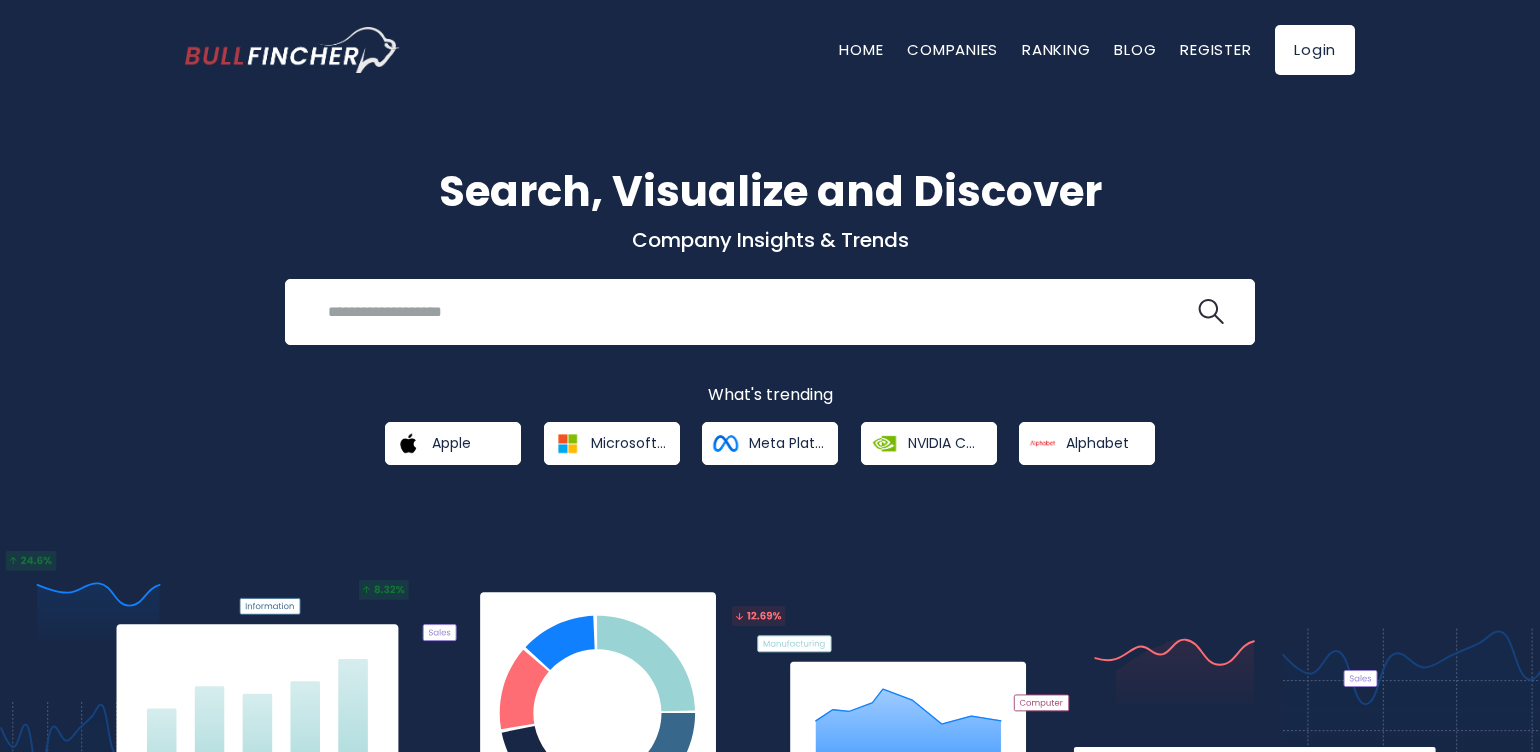 scroll, scrollTop: 0, scrollLeft: 0, axis: both 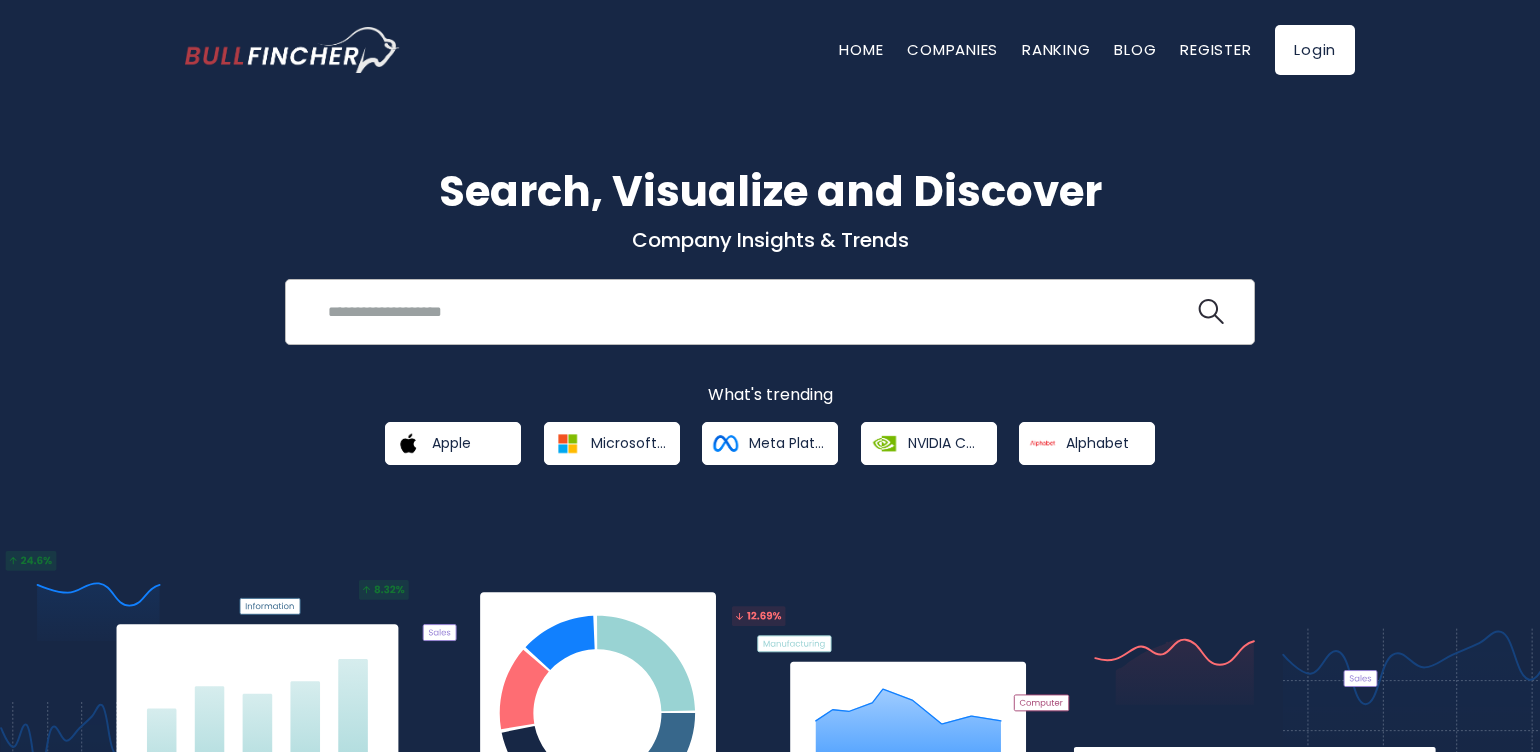 click at bounding box center (755, 311) 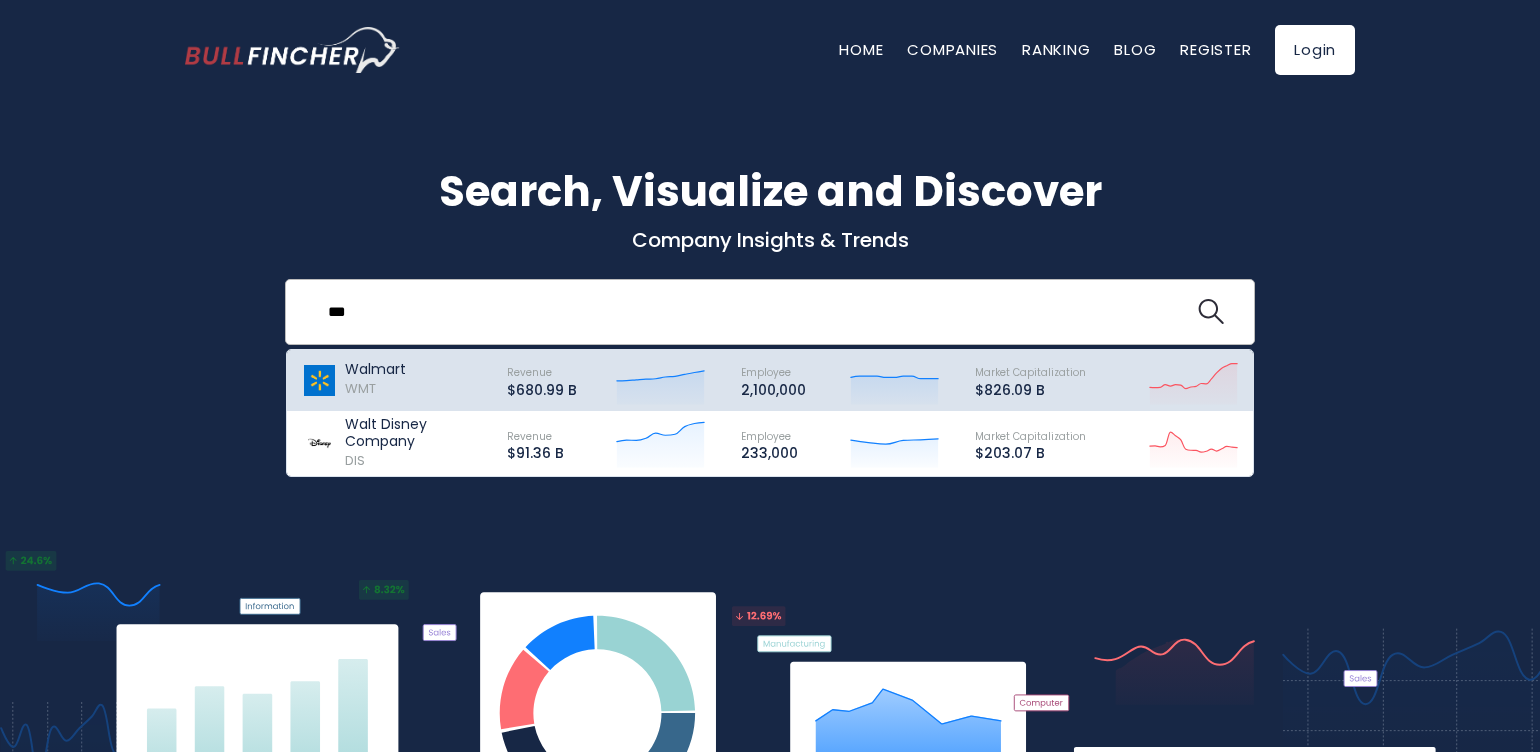 type on "***" 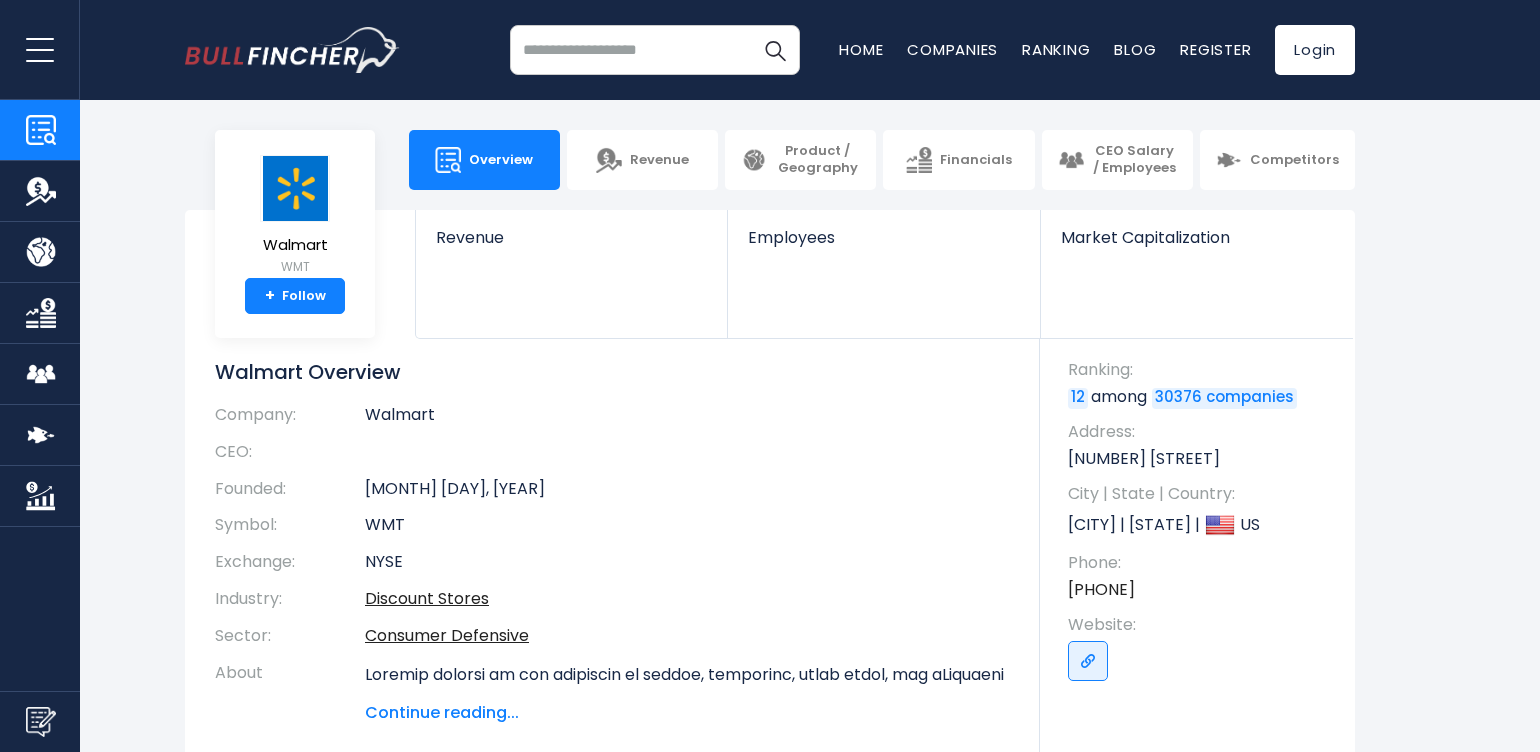 scroll, scrollTop: 0, scrollLeft: 0, axis: both 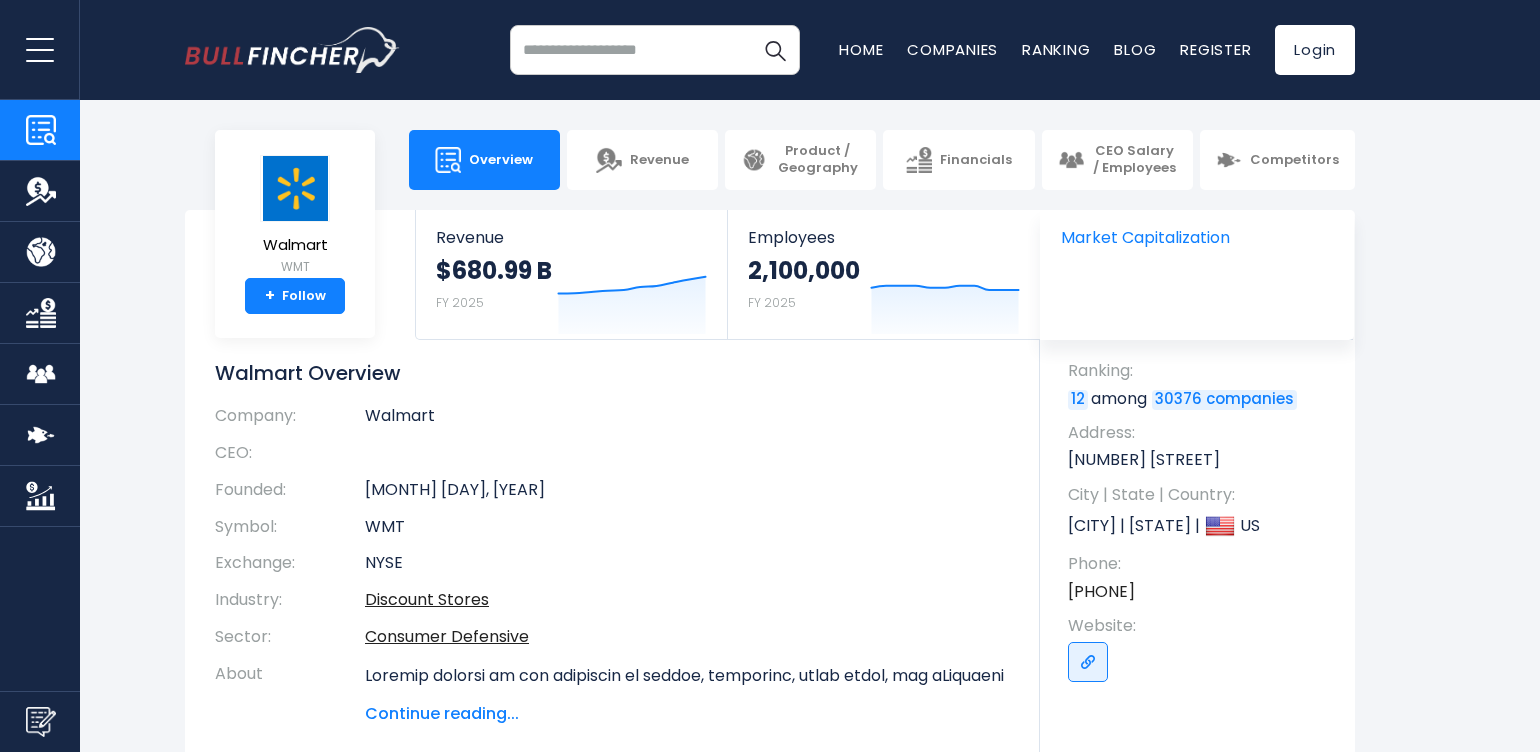 click on "CEO Salary / Employees" at bounding box center (1134, 160) 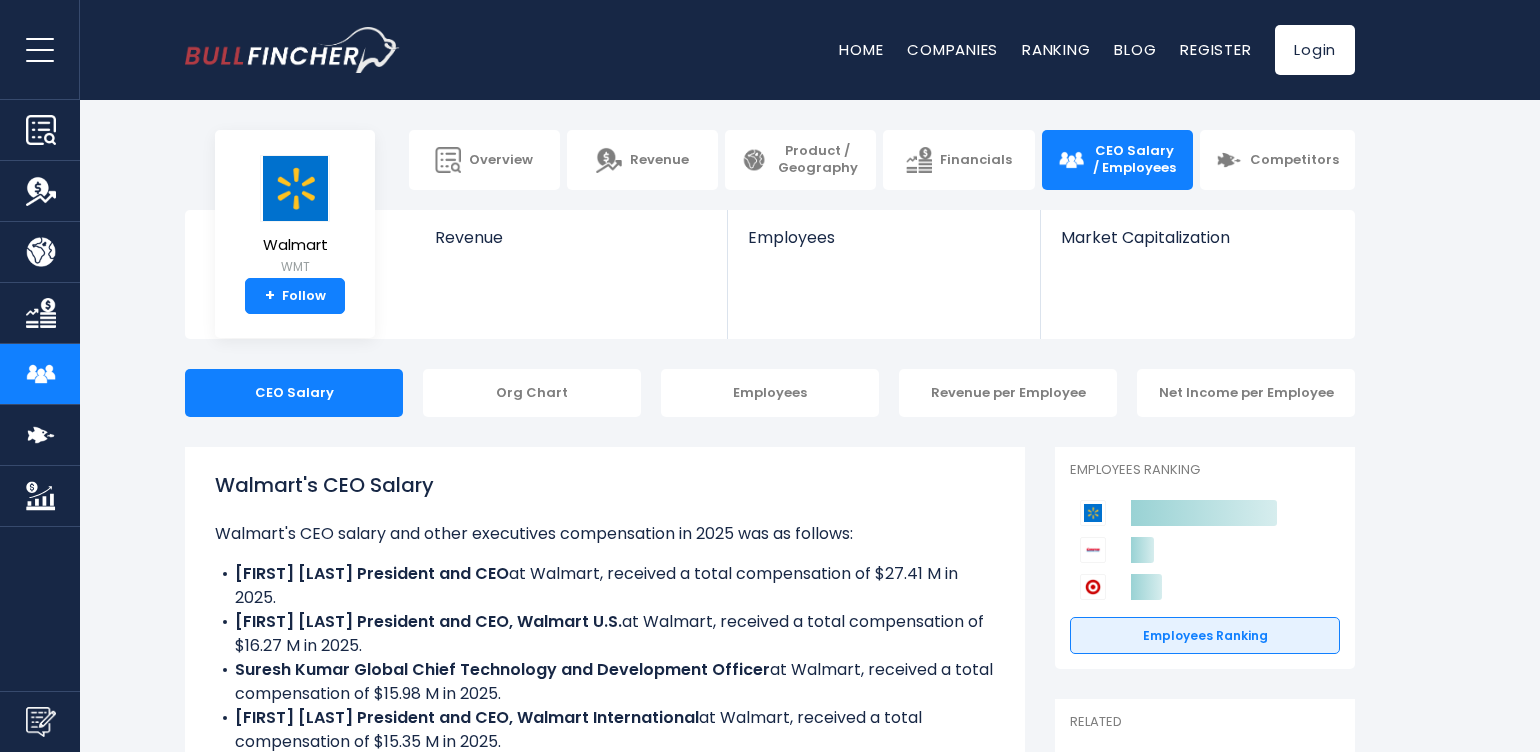 scroll, scrollTop: 120, scrollLeft: 0, axis: vertical 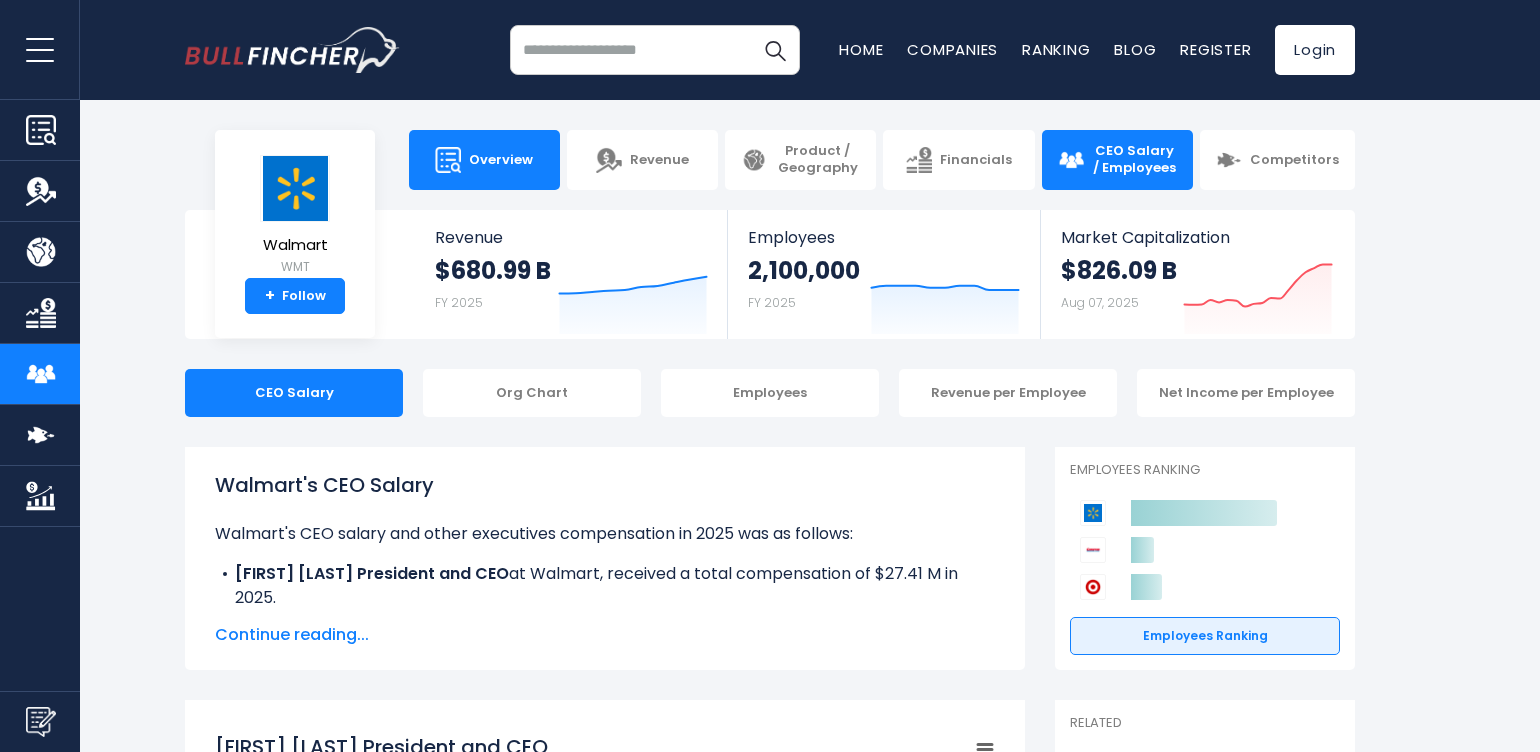 click on "Overview" at bounding box center [501, 160] 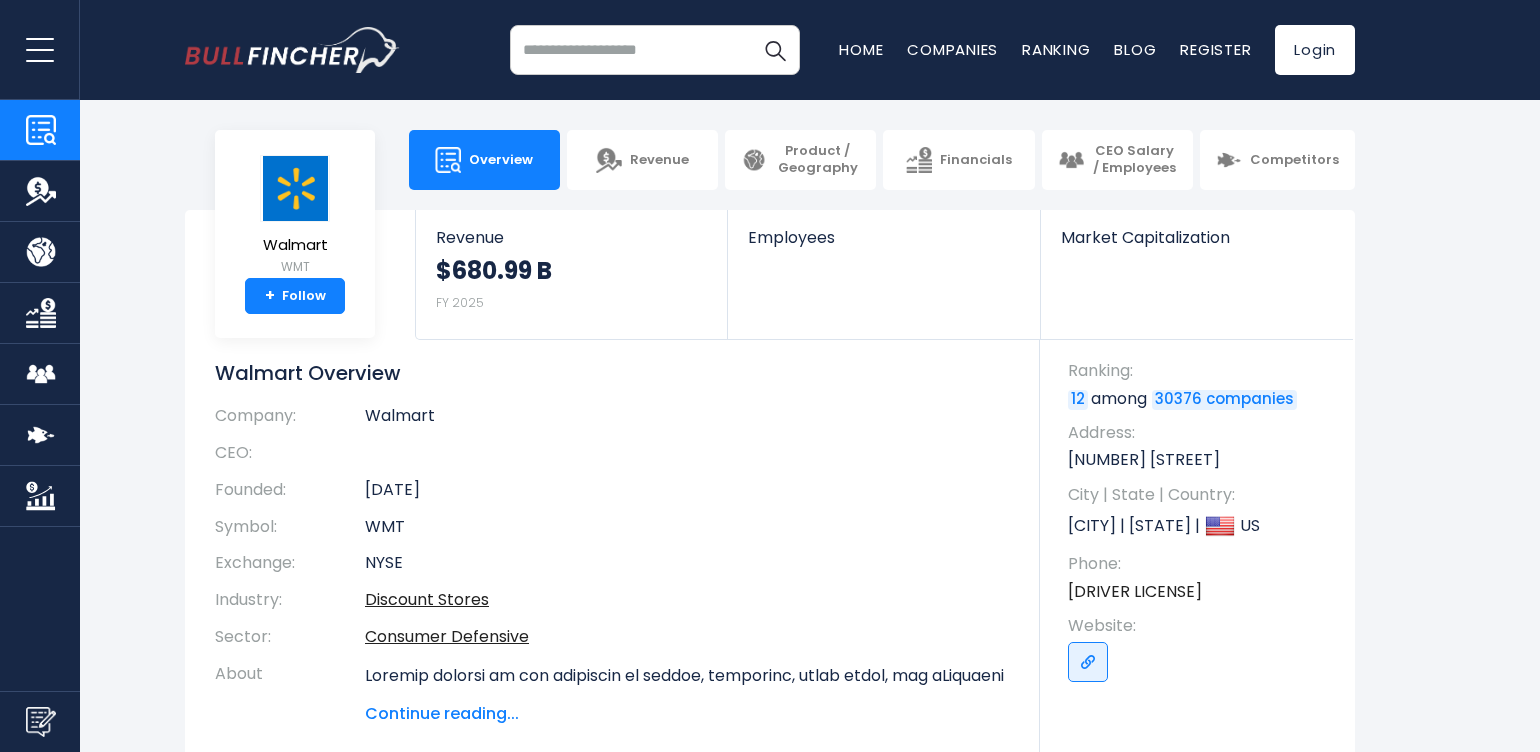 scroll, scrollTop: 0, scrollLeft: 0, axis: both 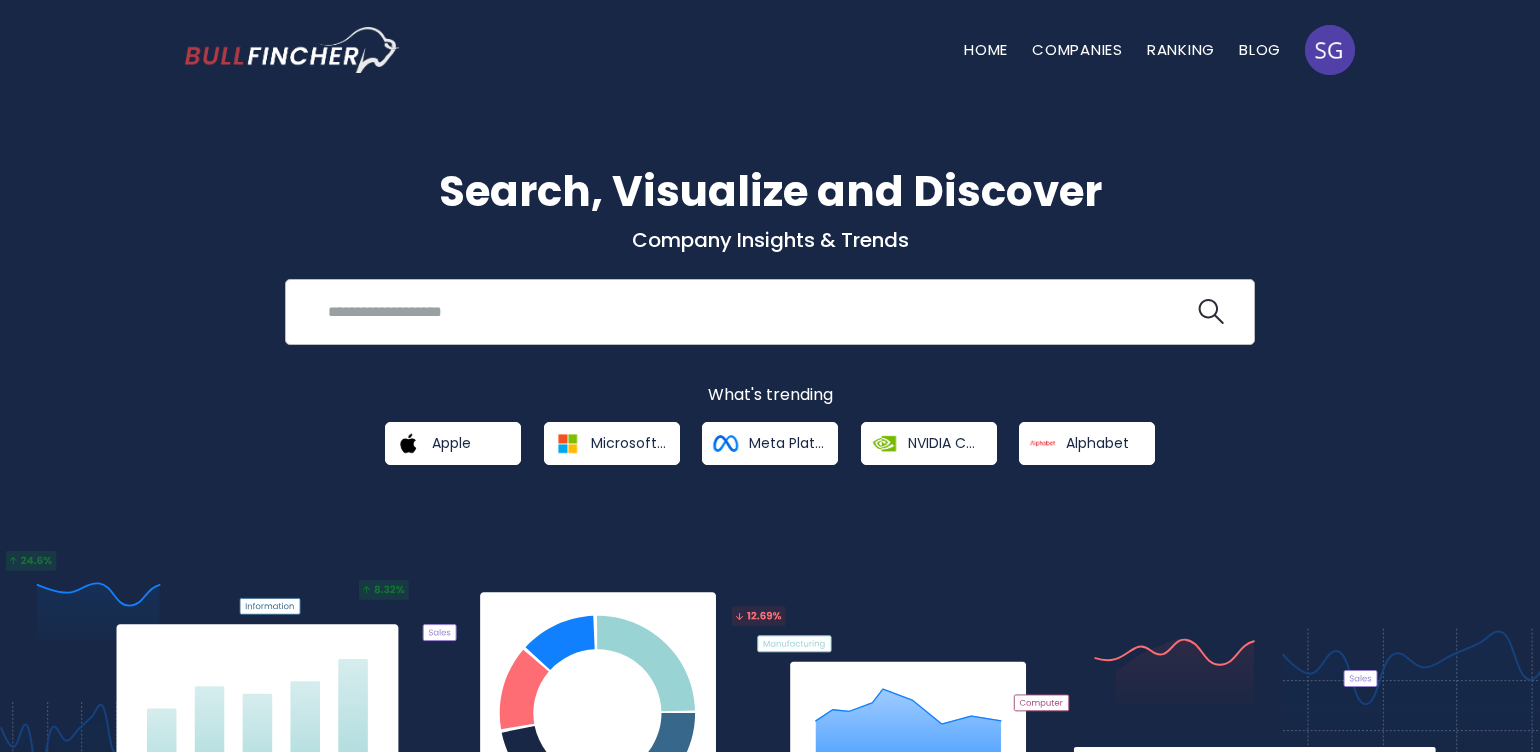 click at bounding box center [755, 311] 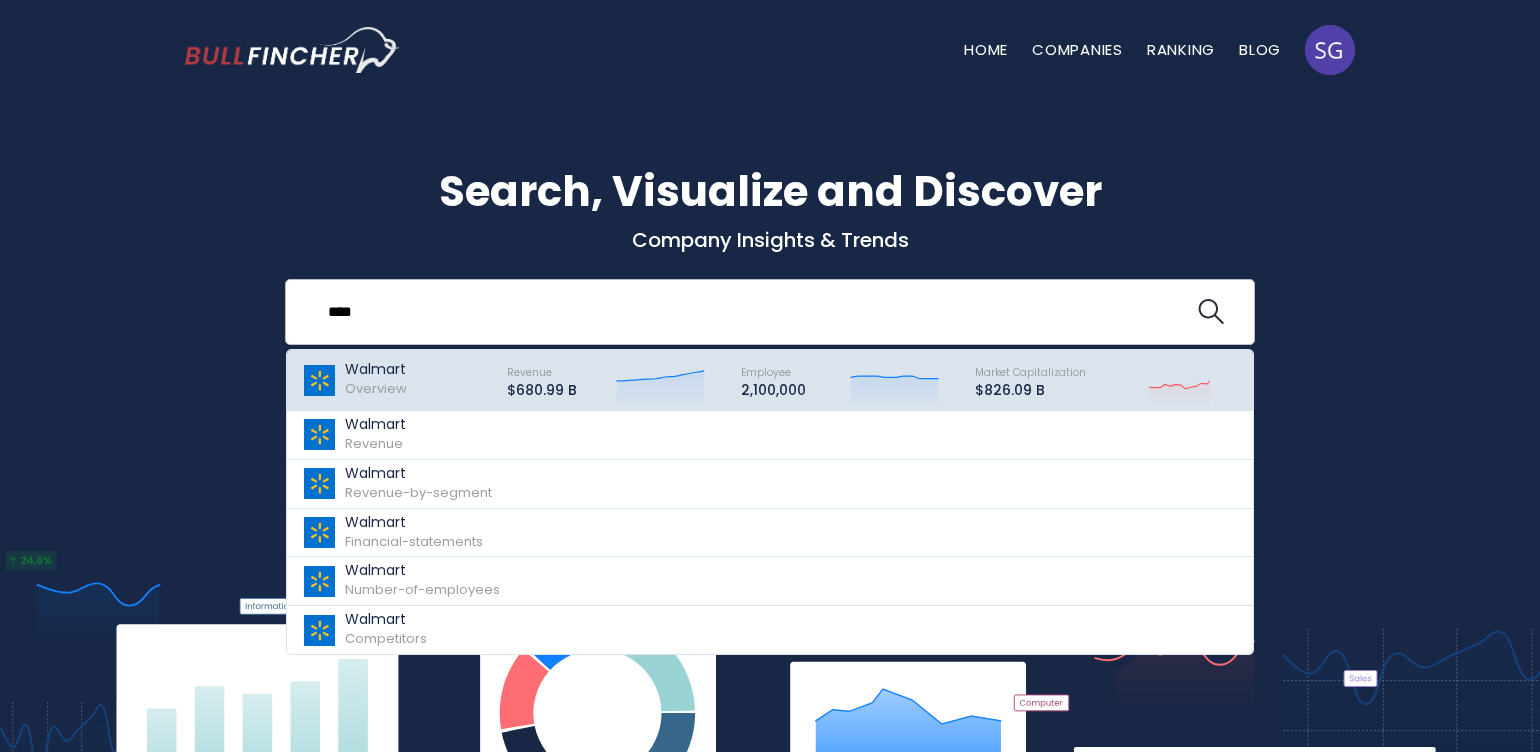 type on "****" 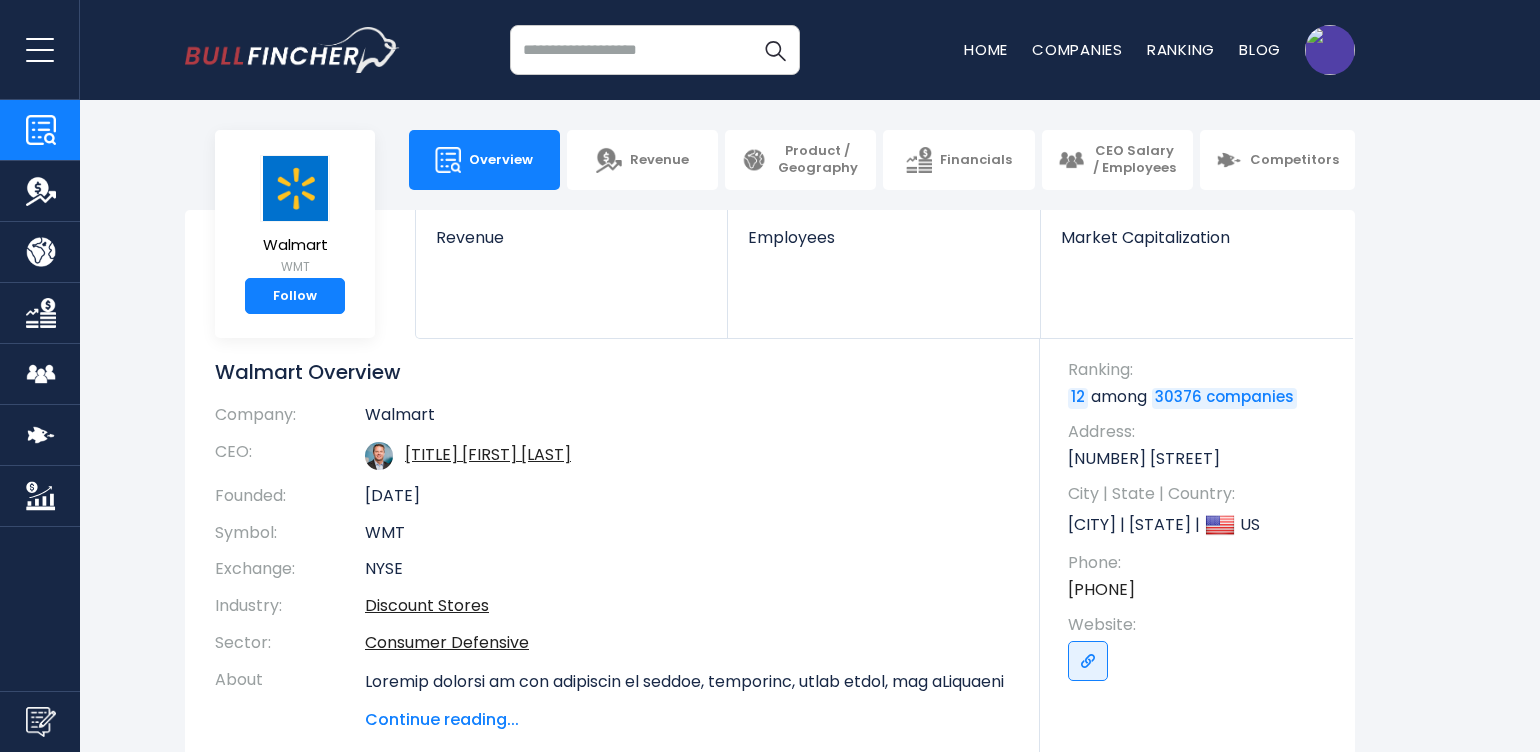 scroll, scrollTop: 0, scrollLeft: 0, axis: both 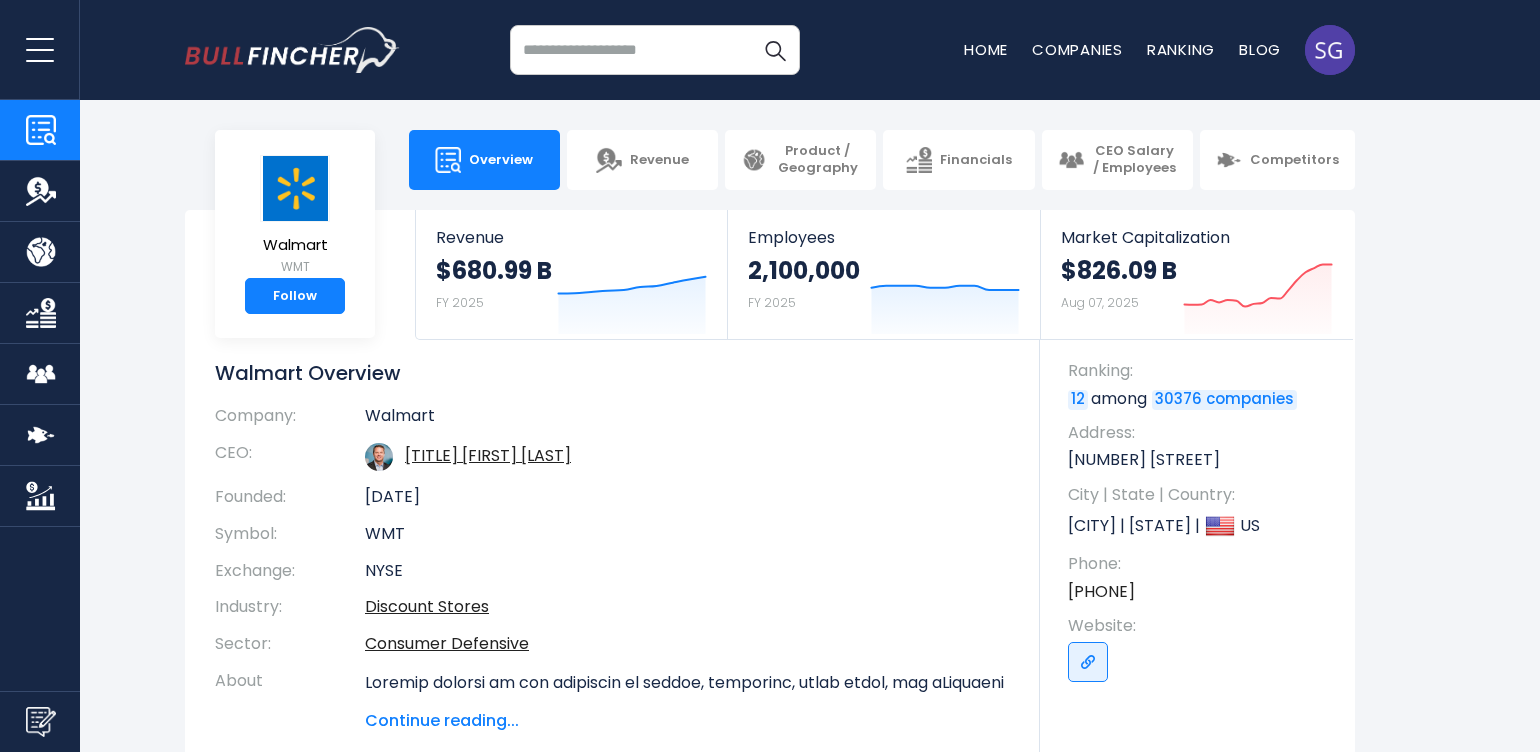click at bounding box center [655, 50] 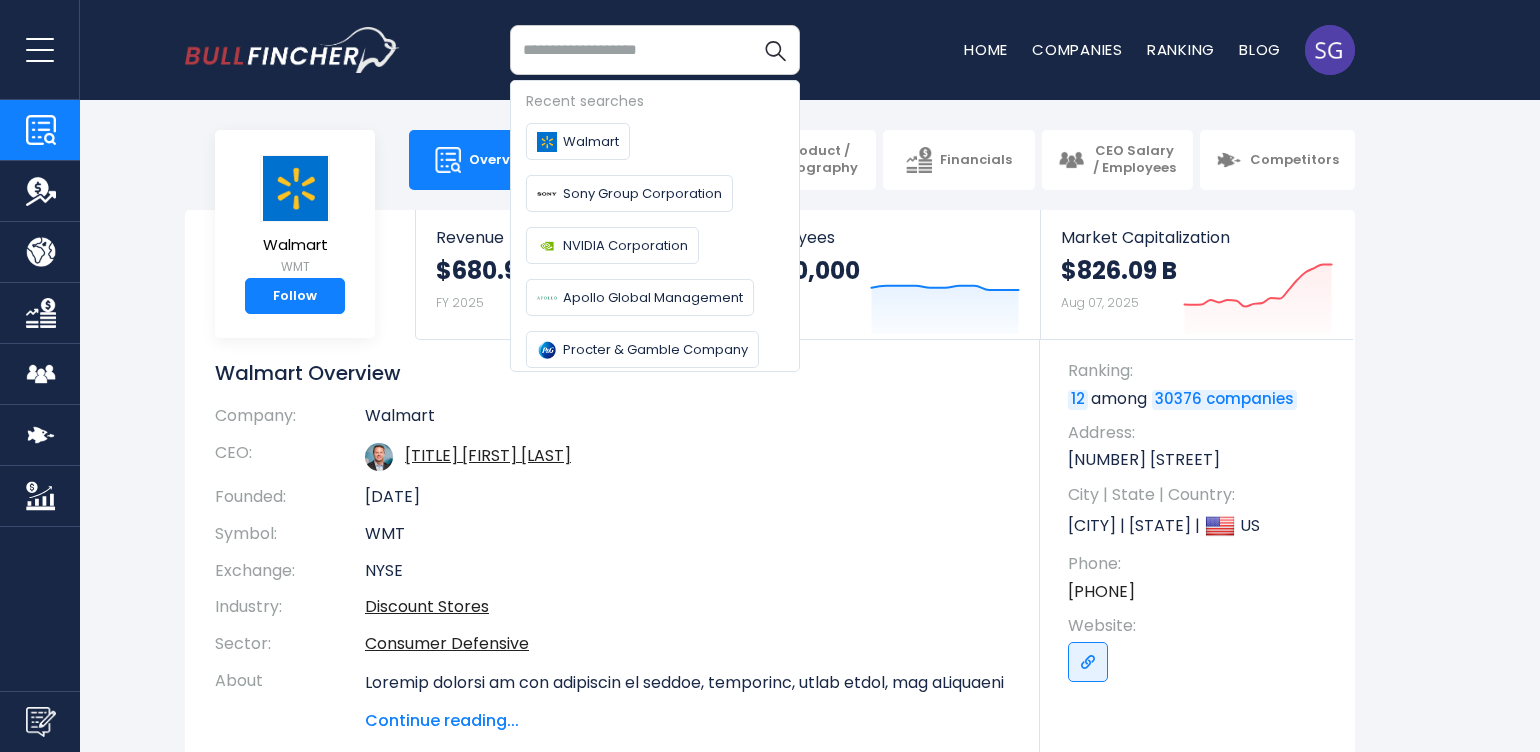 paste on "***" 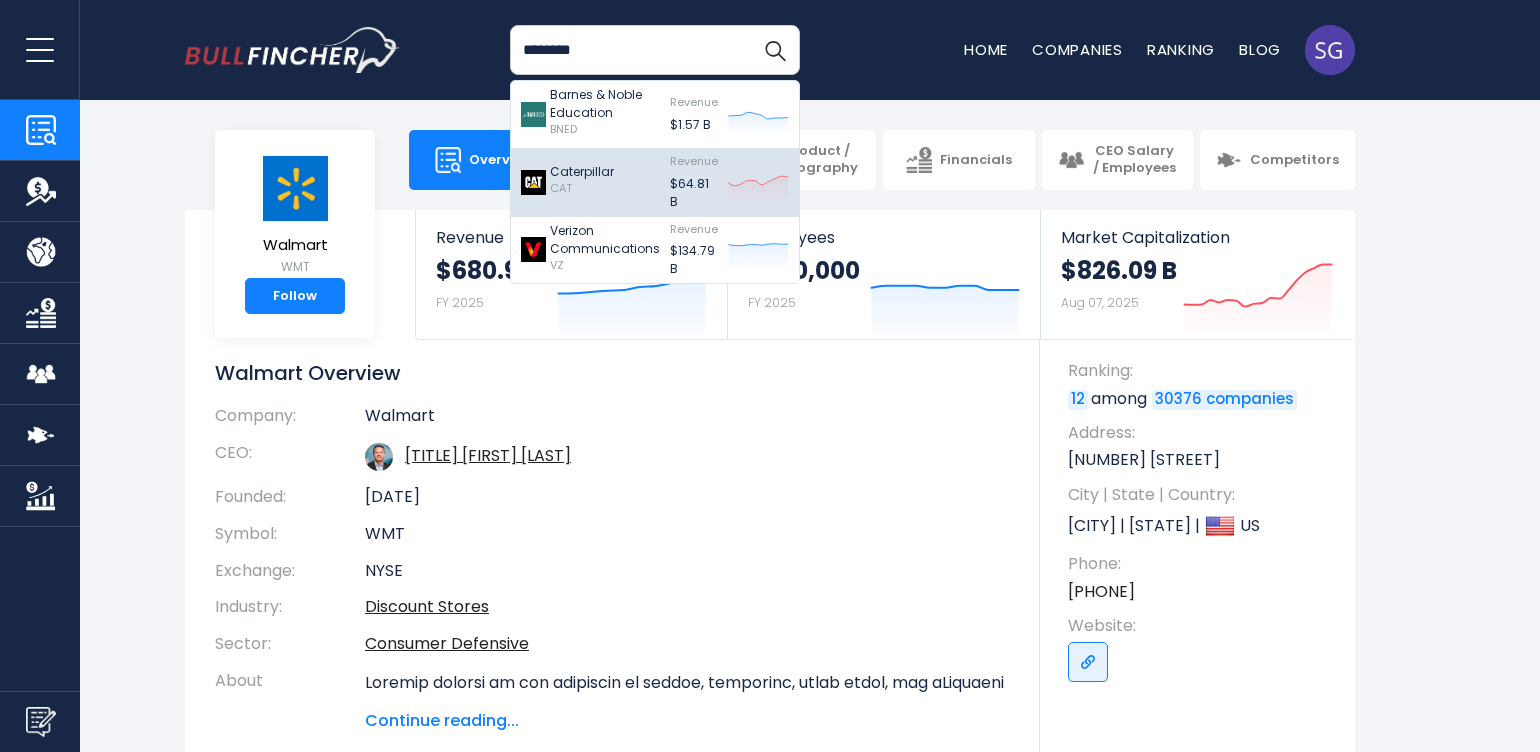 type on "***" 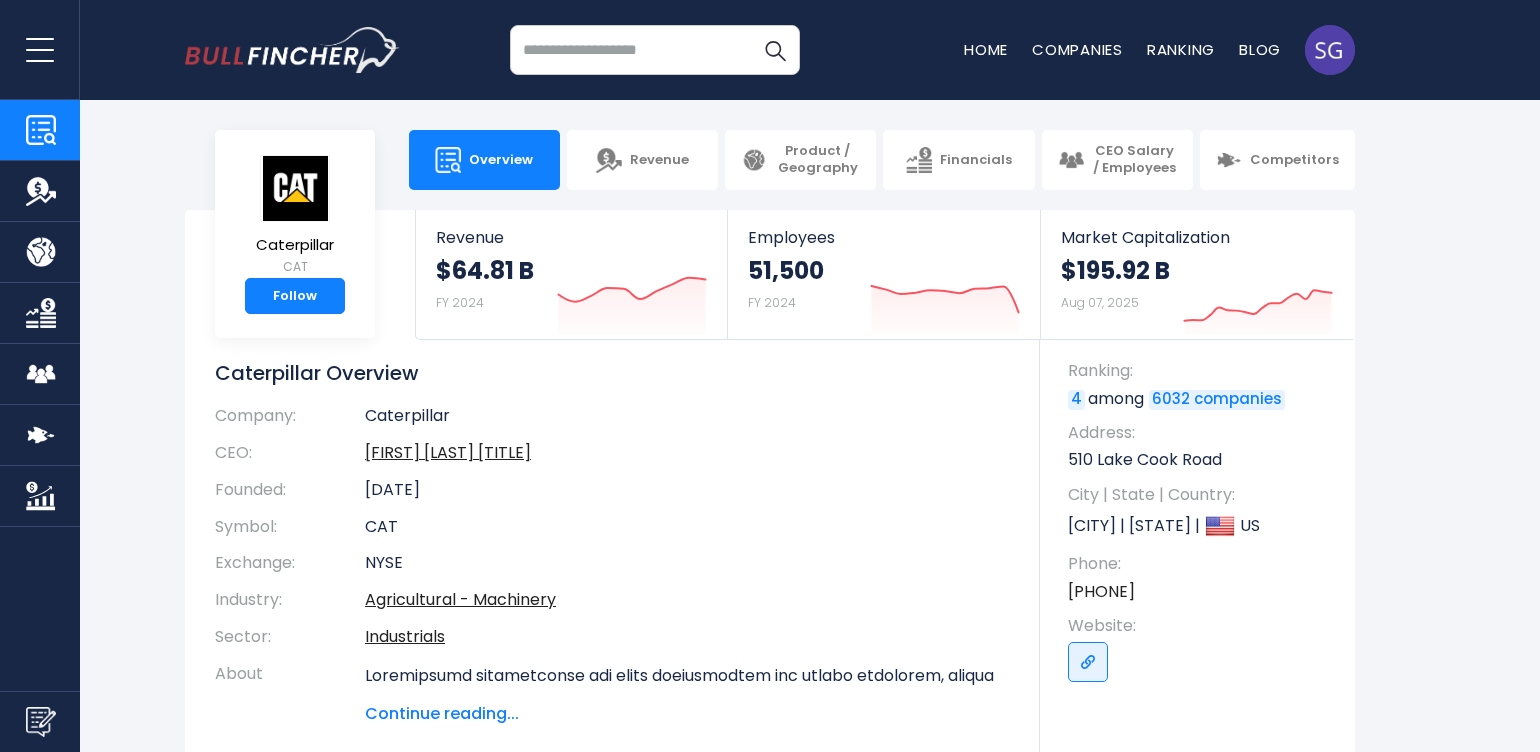 scroll, scrollTop: 0, scrollLeft: 0, axis: both 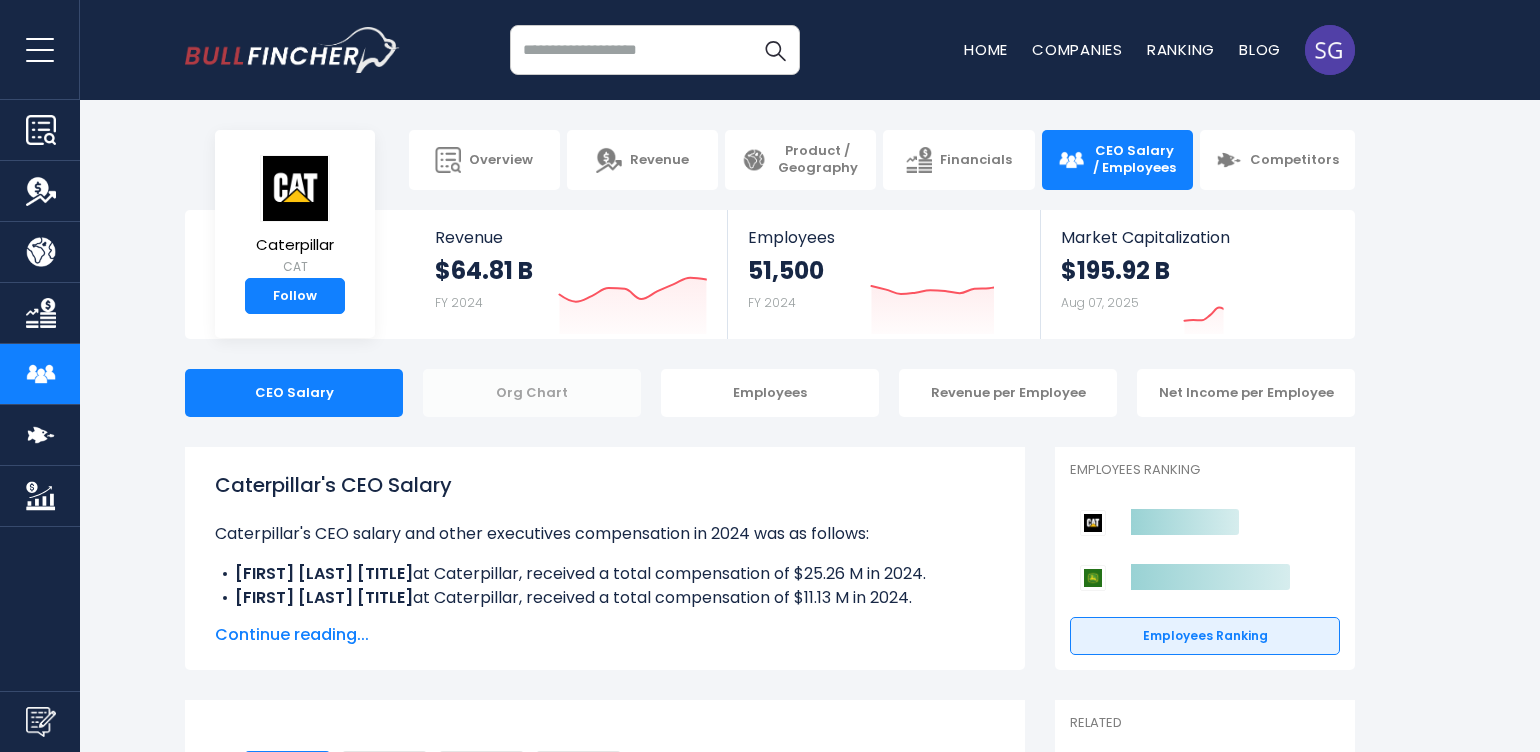click on "Org Chart" at bounding box center [532, 393] 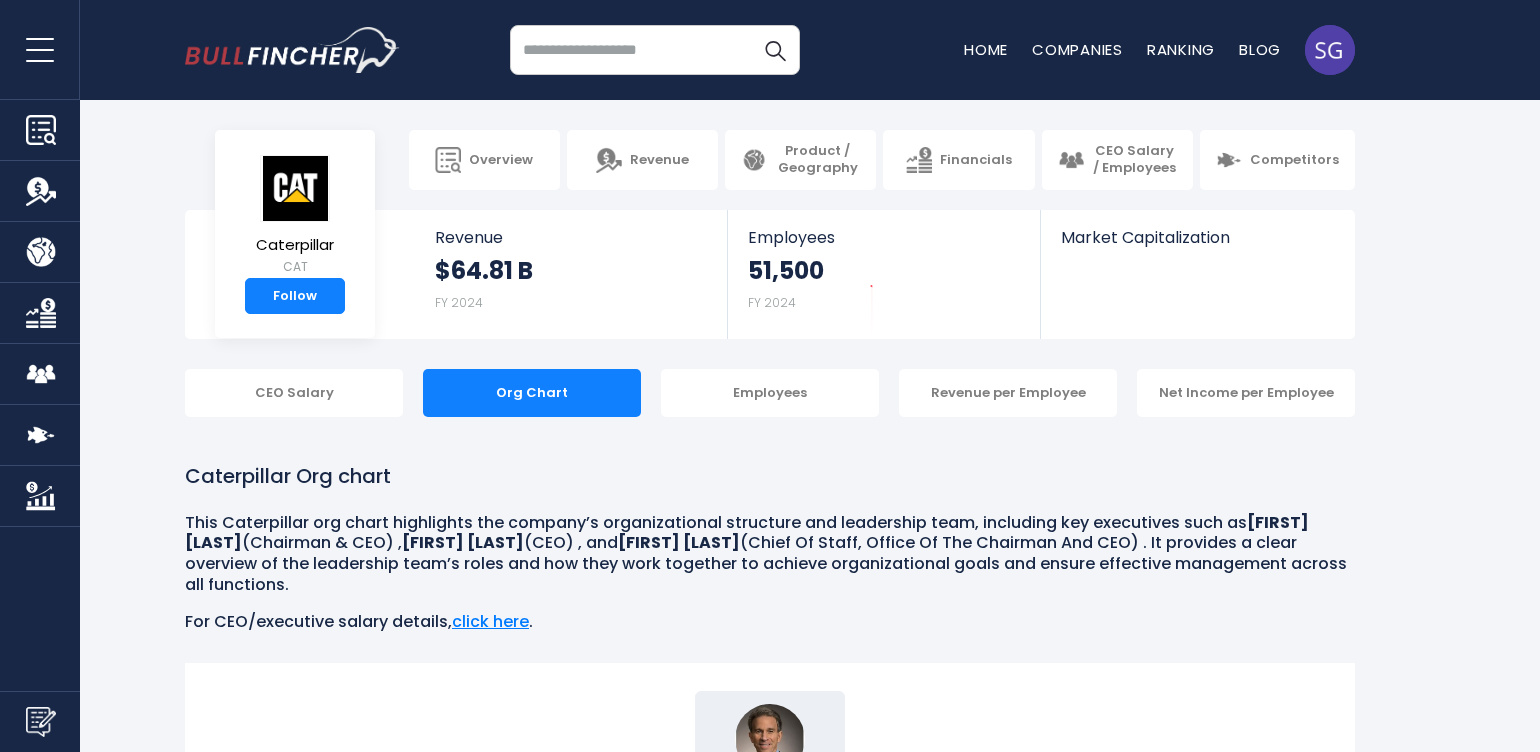 scroll, scrollTop: 0, scrollLeft: 0, axis: both 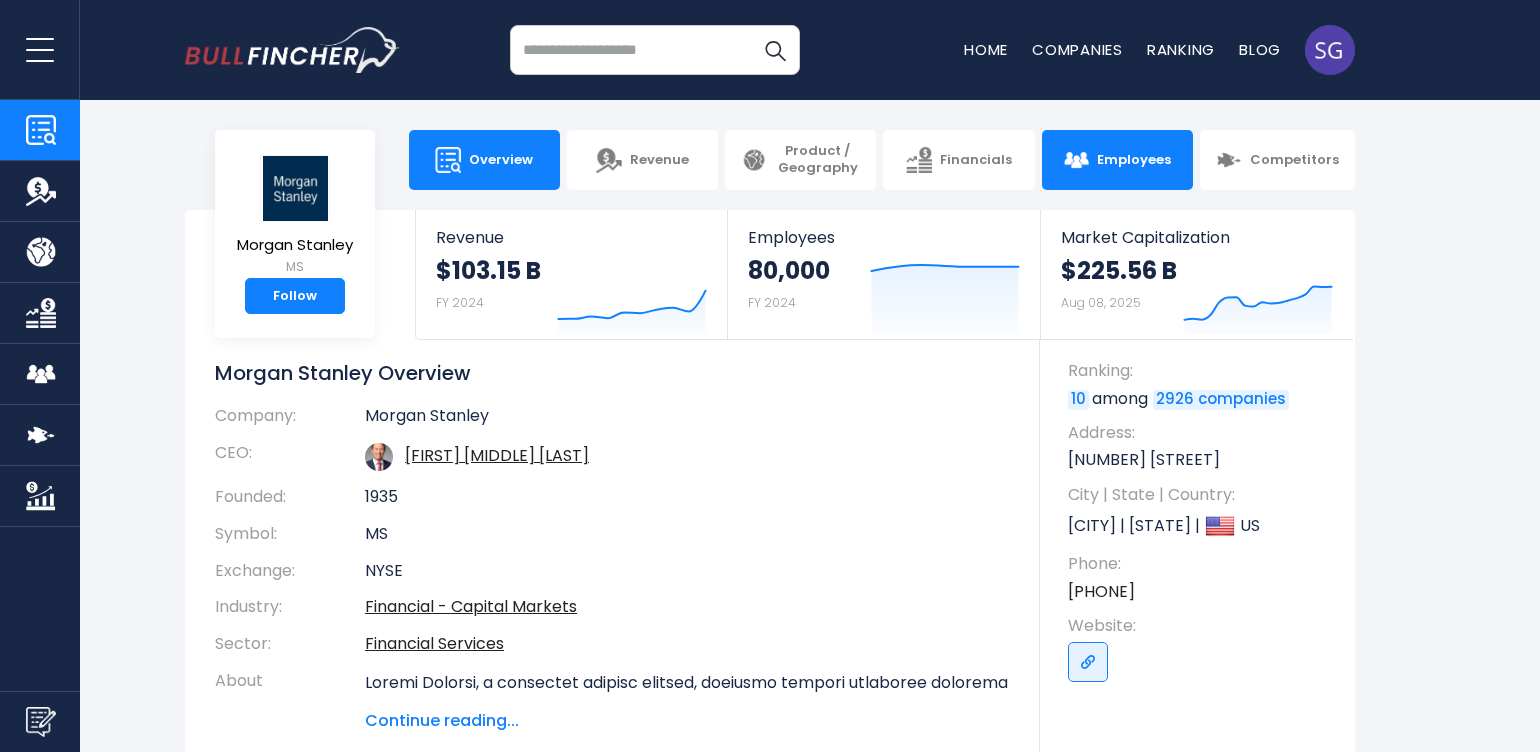 click on "Employees" at bounding box center (1134, 160) 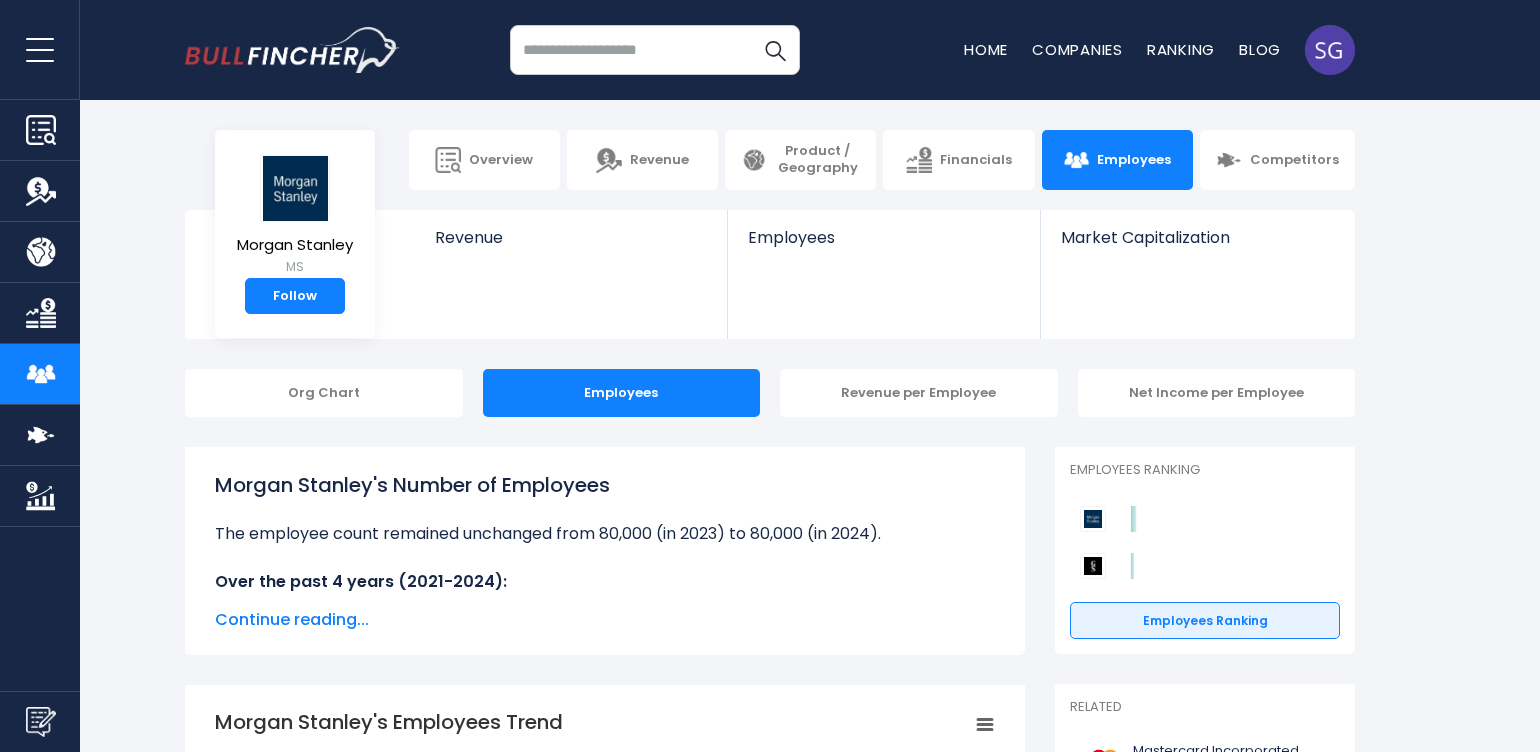 scroll, scrollTop: 0, scrollLeft: 0, axis: both 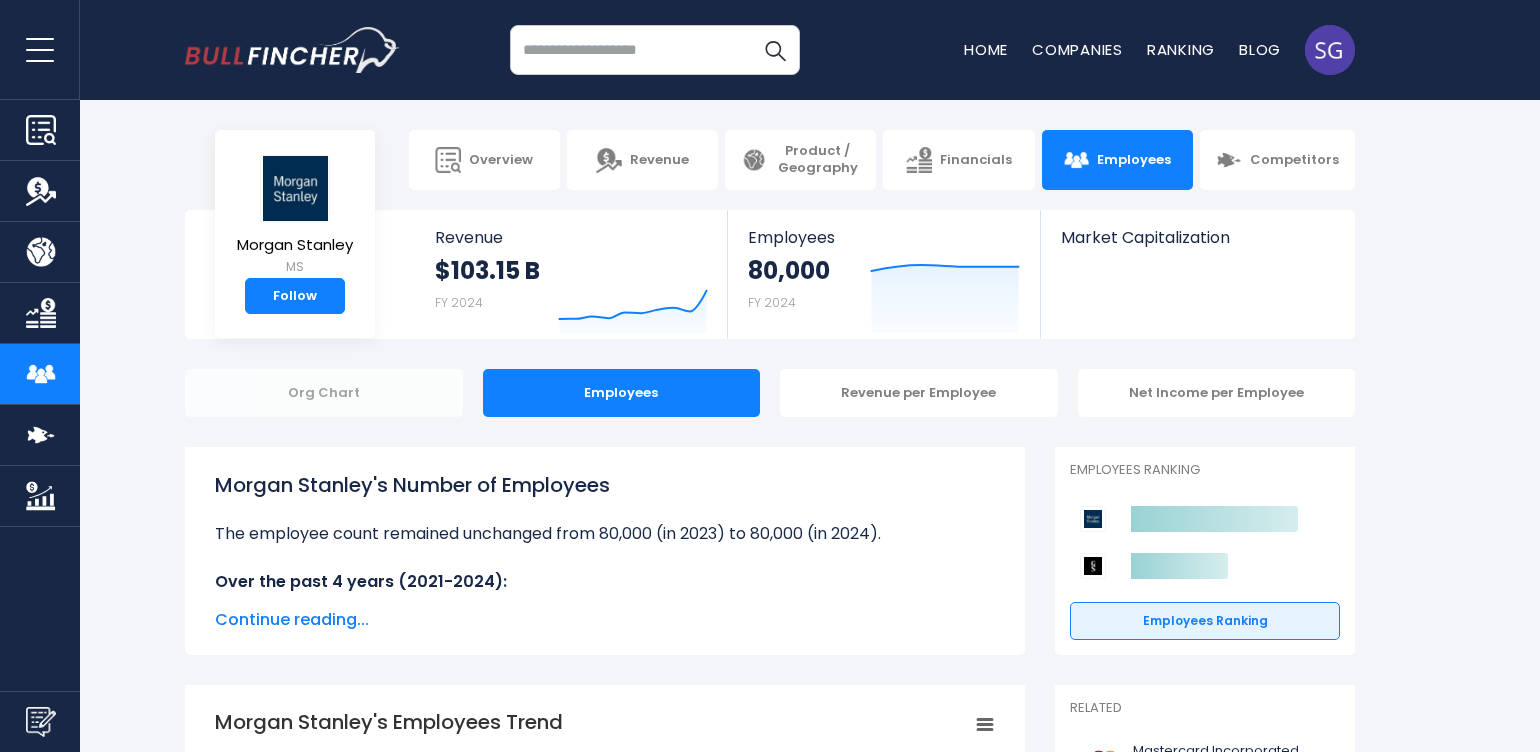 click on "Org Chart" at bounding box center [324, 393] 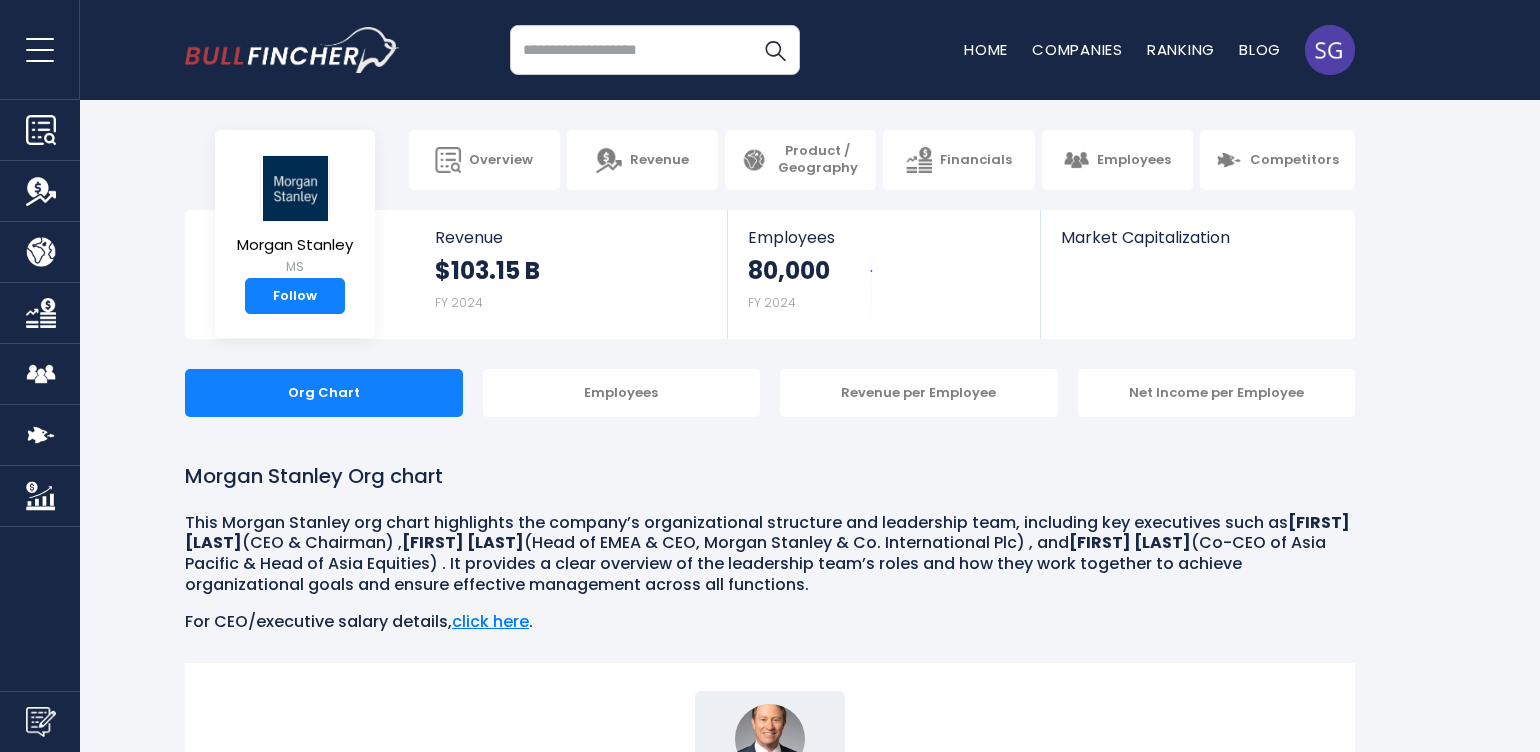 scroll, scrollTop: 0, scrollLeft: 0, axis: both 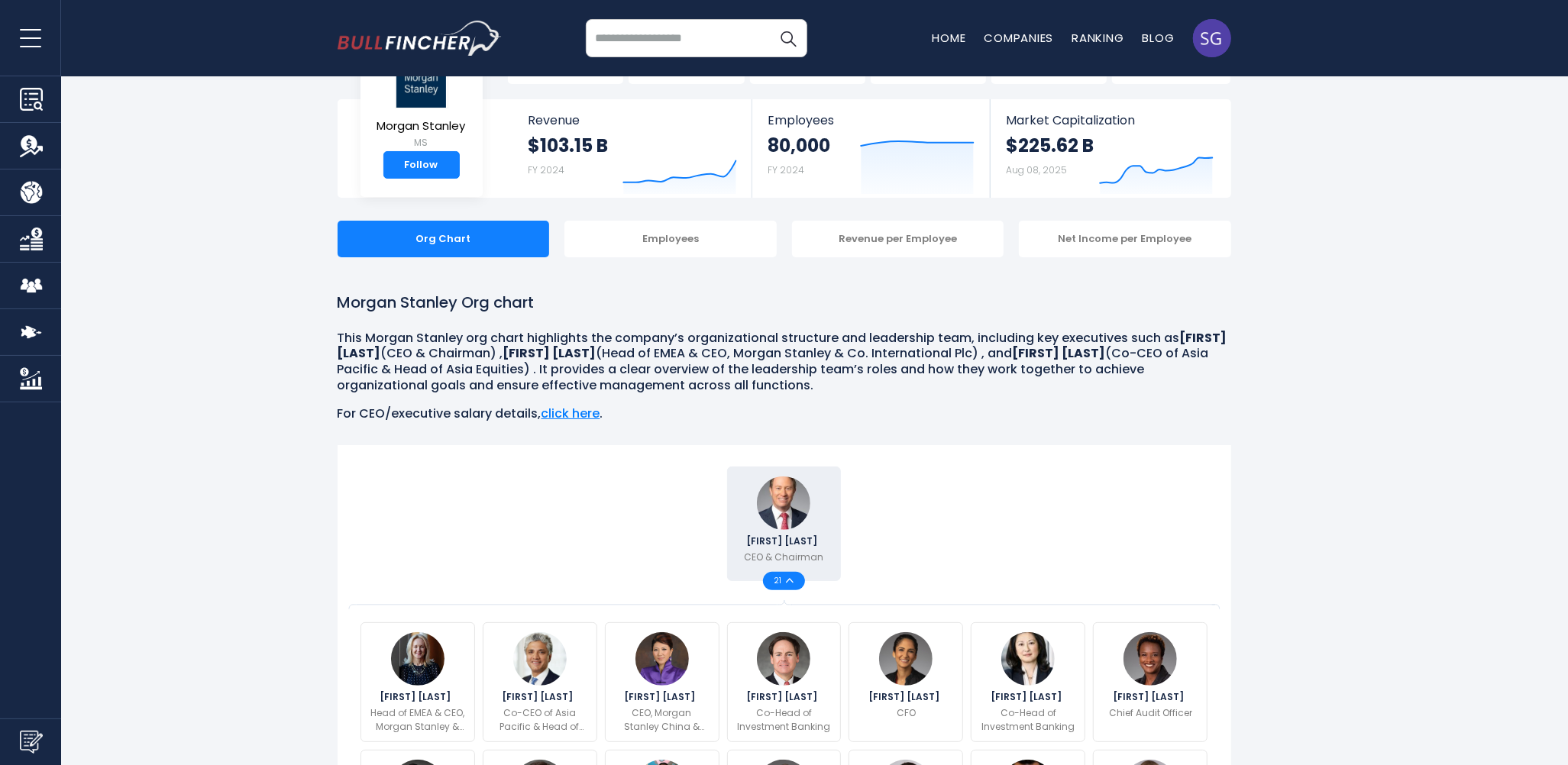 click on "Morgan Stanley Org chart
This Morgan Stanley org chart highlights the company’s organizational structure and leadership team,
including key executives such as   Ted Pick  (CEO & Chairman)
,  Clare Woodman  (Head of EMEA & CEO, Morgan Stanley & Co. International Plc)
, and  Gokul Laroia
For CEO/executive salary details,  21 CFO" at bounding box center [784, 7746] 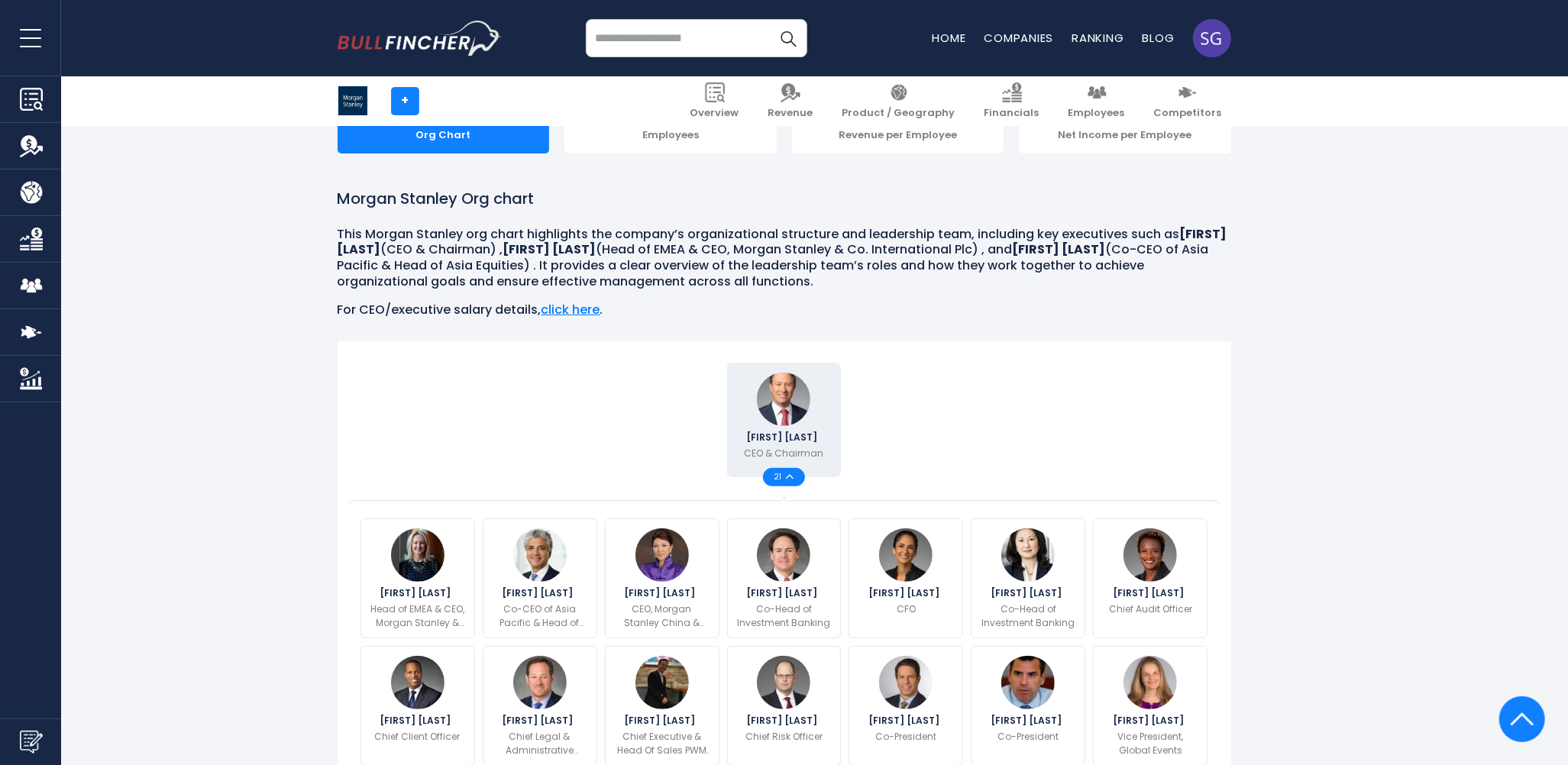 scroll, scrollTop: 122, scrollLeft: 0, axis: vertical 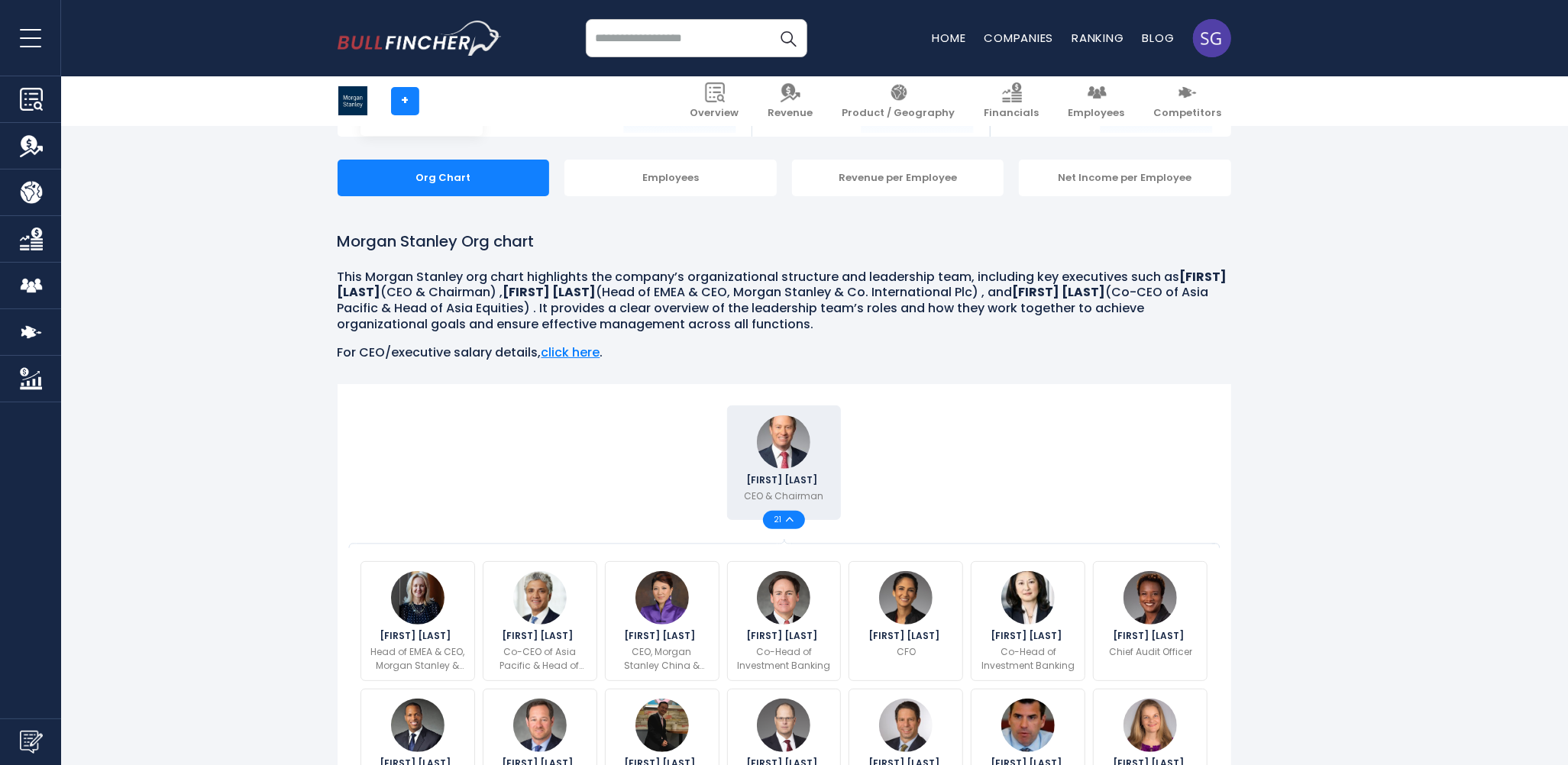 click at bounding box center [697, 38] 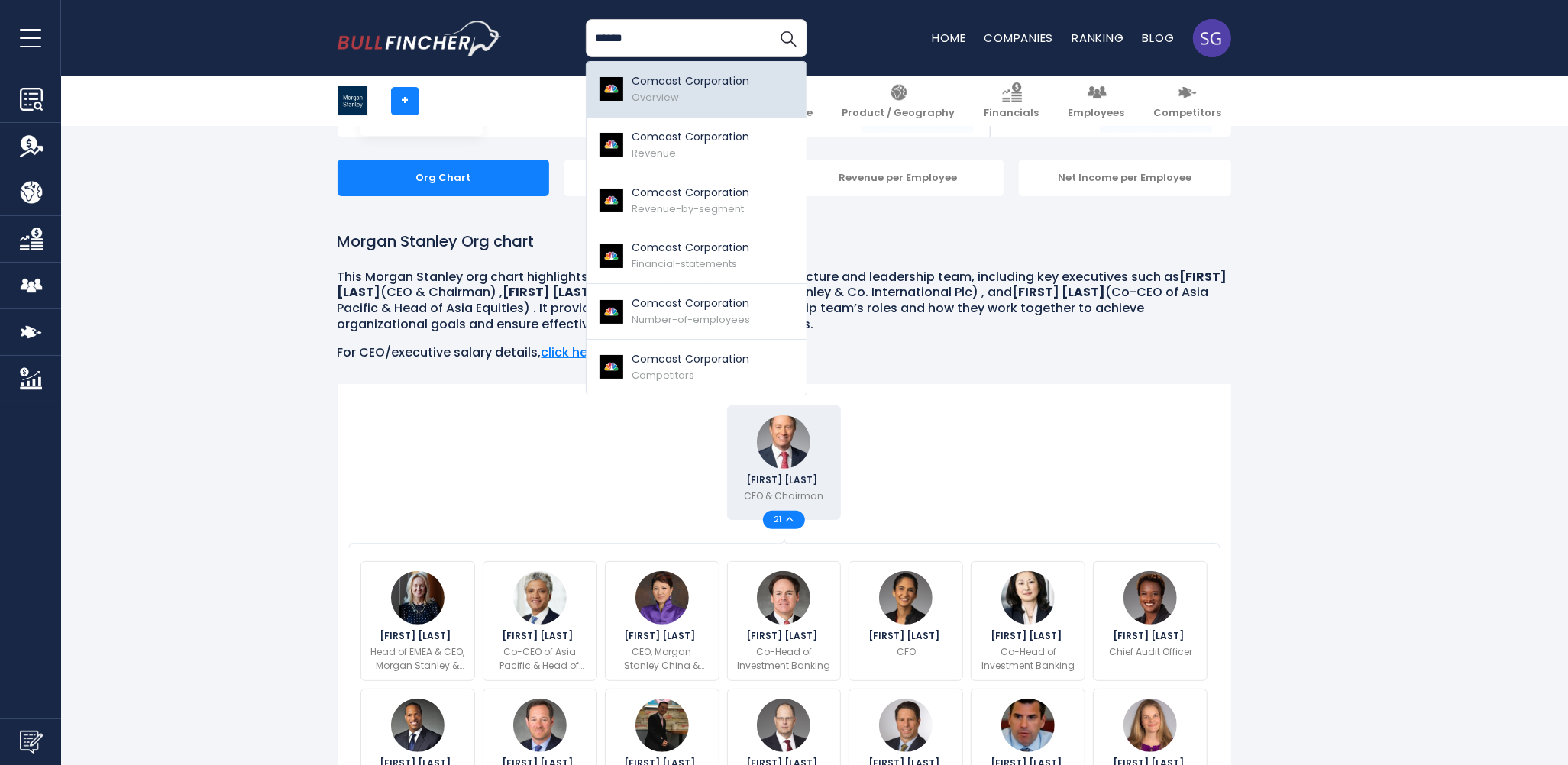 type on "******" 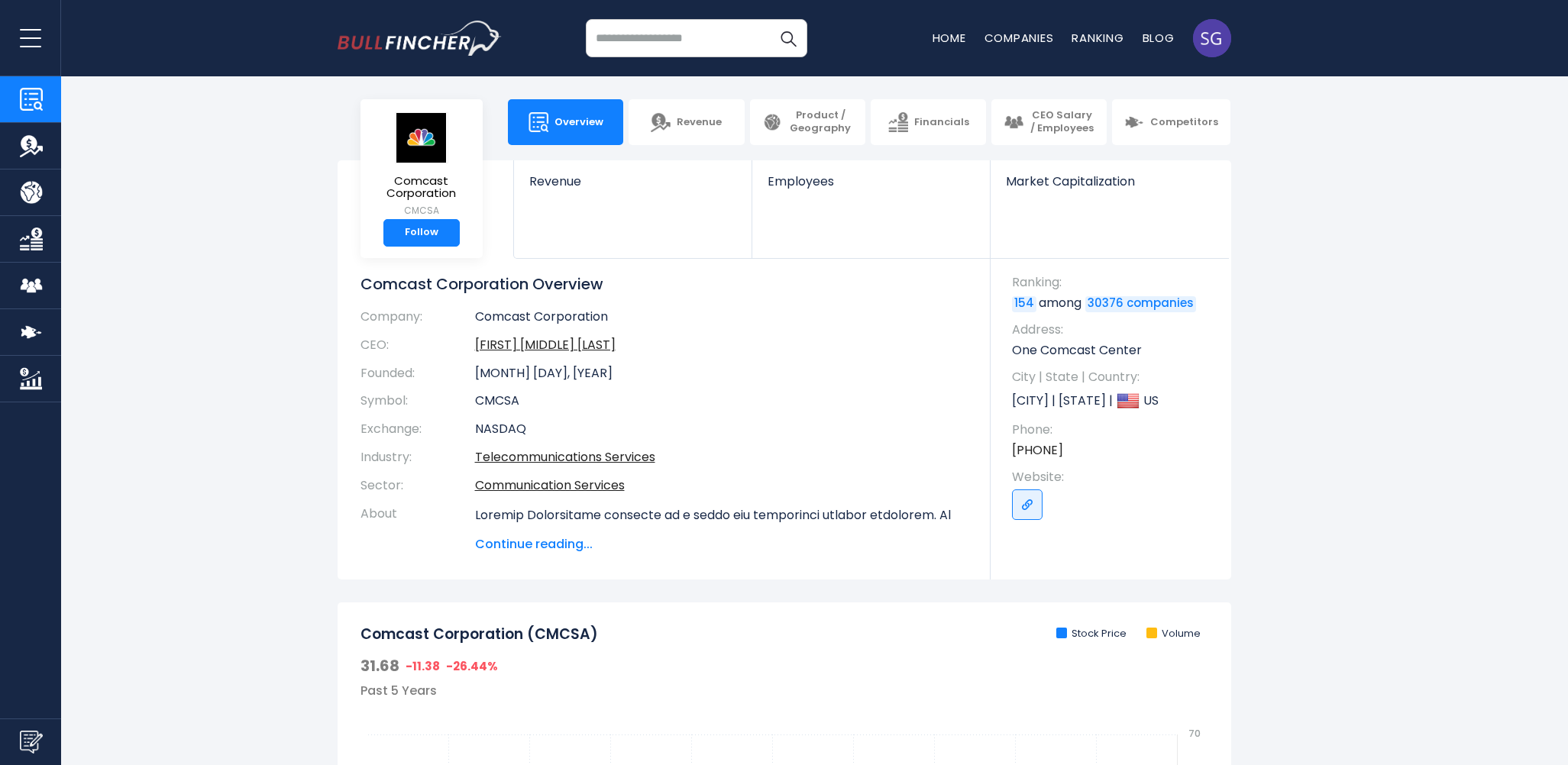 scroll, scrollTop: 0, scrollLeft: 0, axis: both 